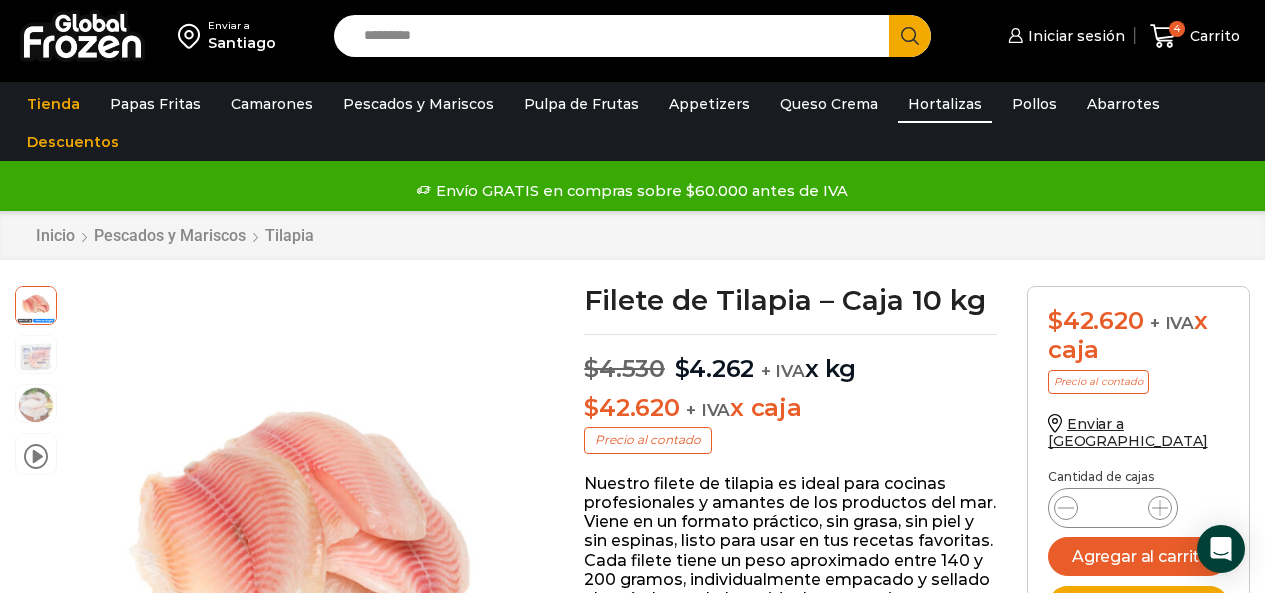 scroll, scrollTop: 1, scrollLeft: 0, axis: vertical 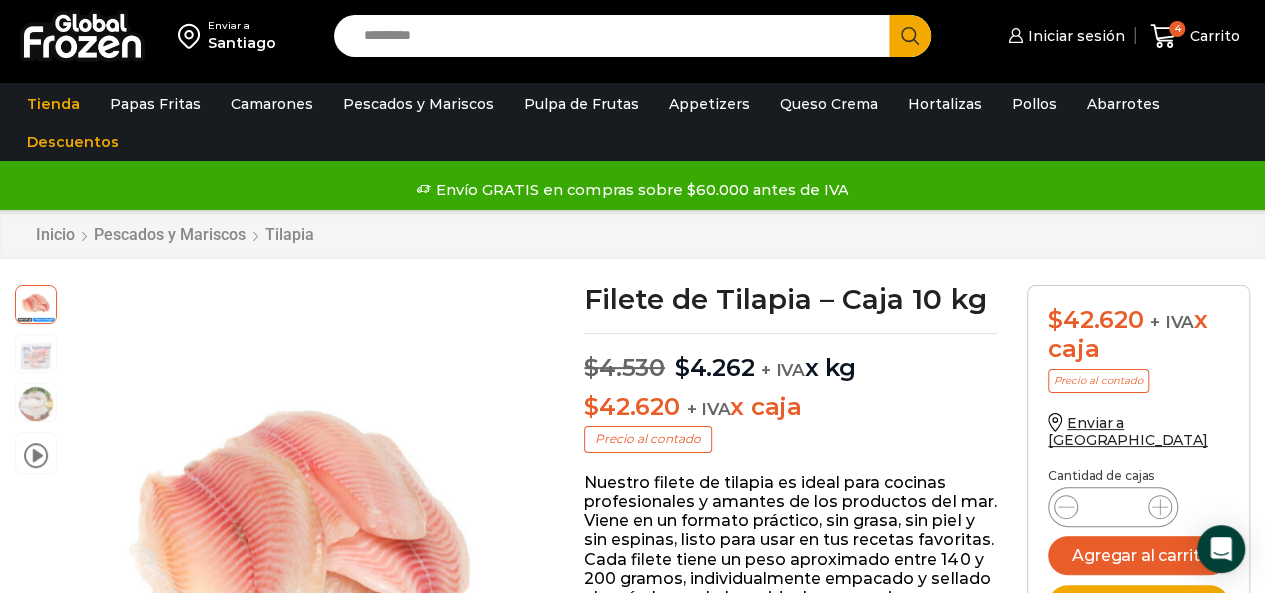 click on "Search input" at bounding box center (617, 36) 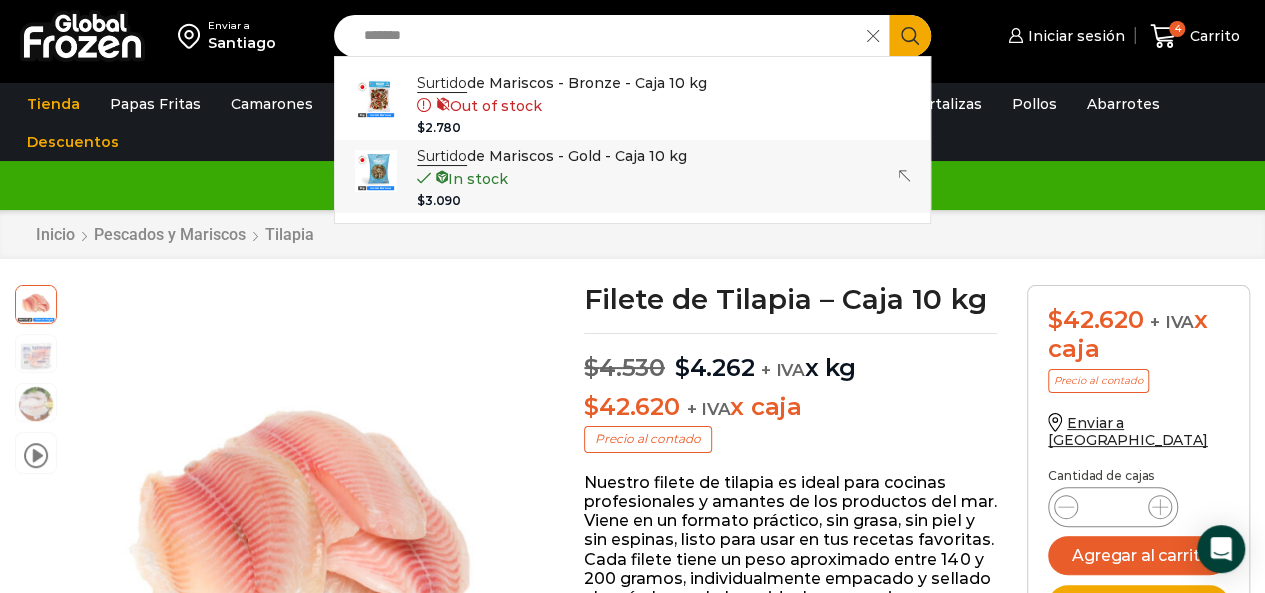 click on "Surtido  de Mariscos - Gold - Caja 10 kg" at bounding box center (552, 156) 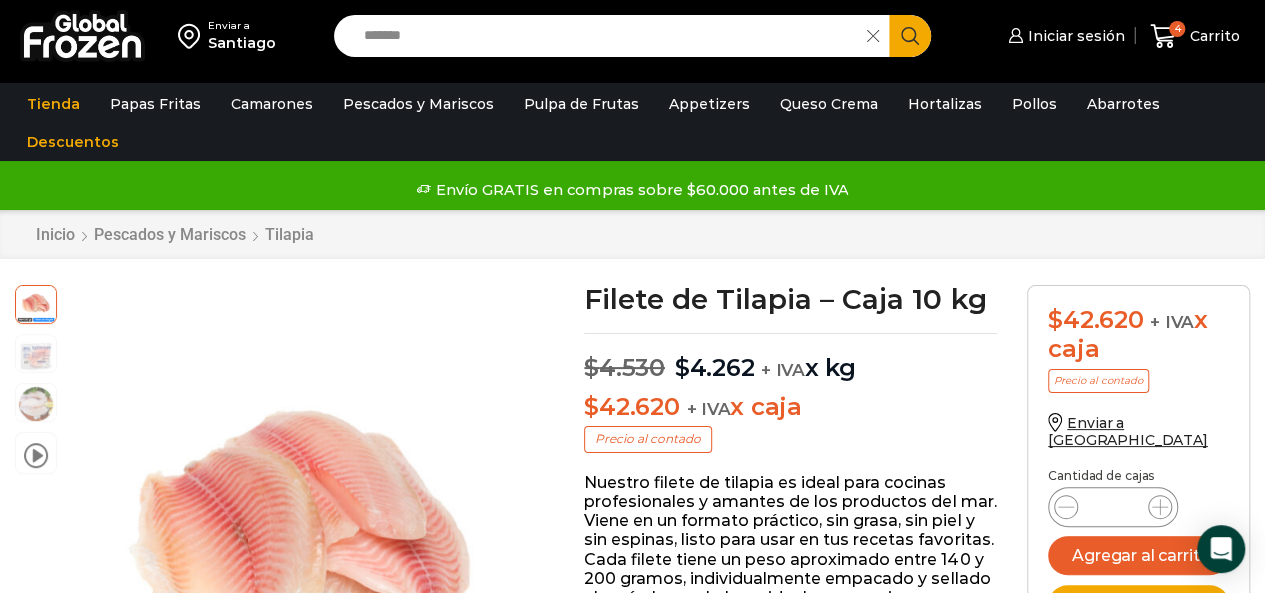 type on "**********" 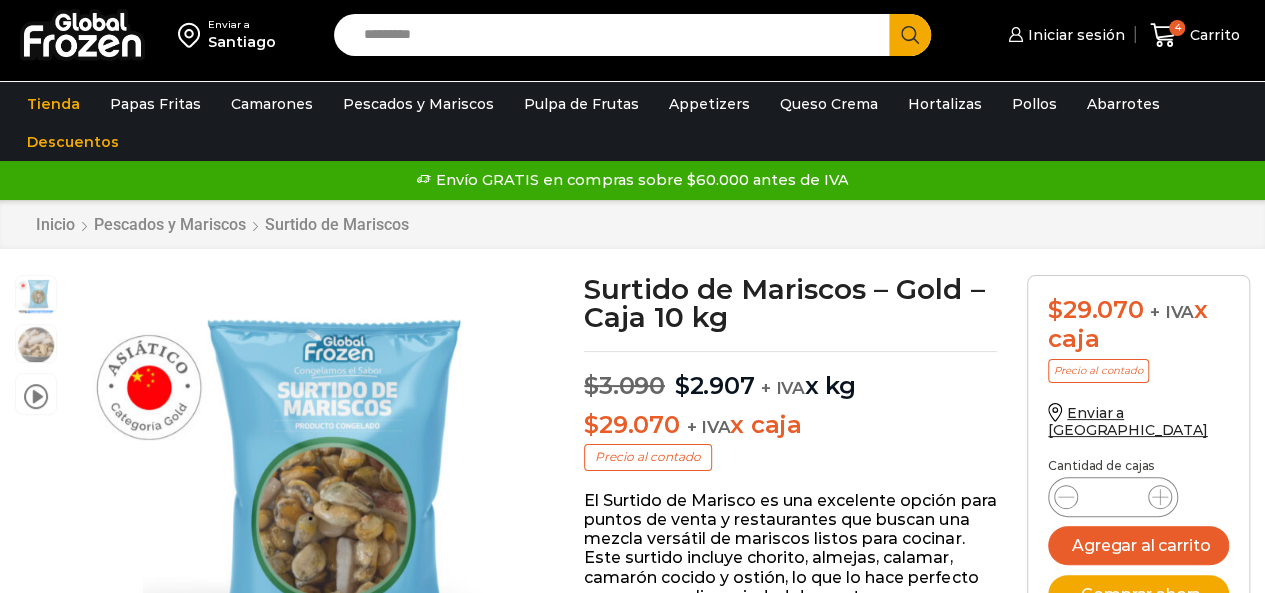 scroll, scrollTop: 1, scrollLeft: 0, axis: vertical 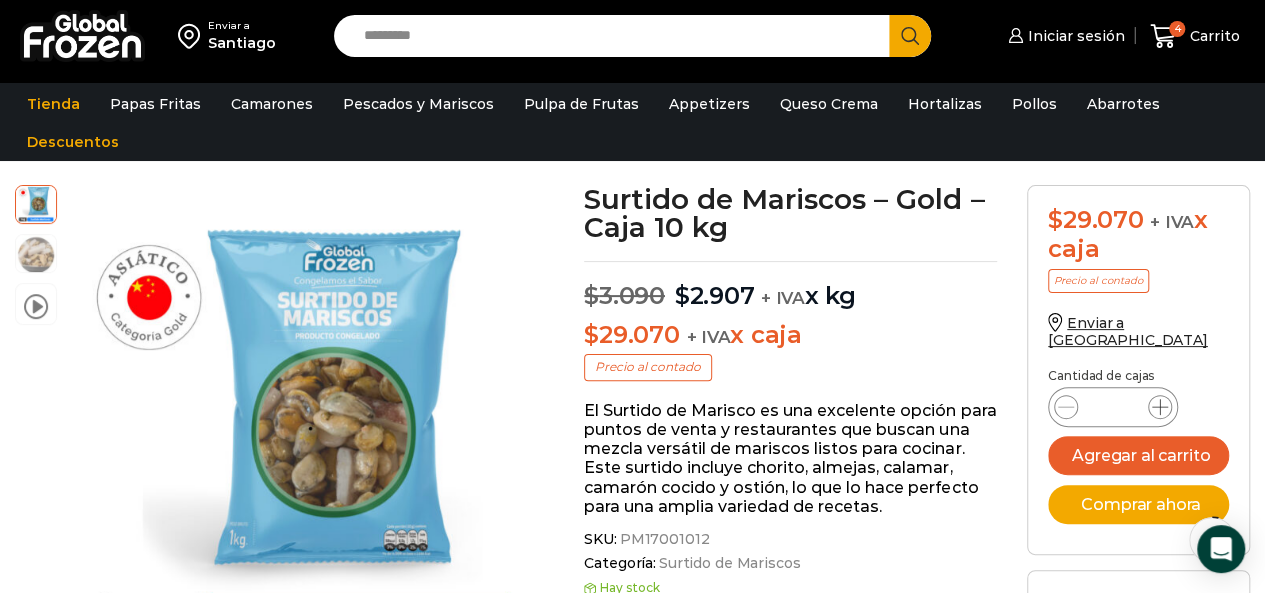 click 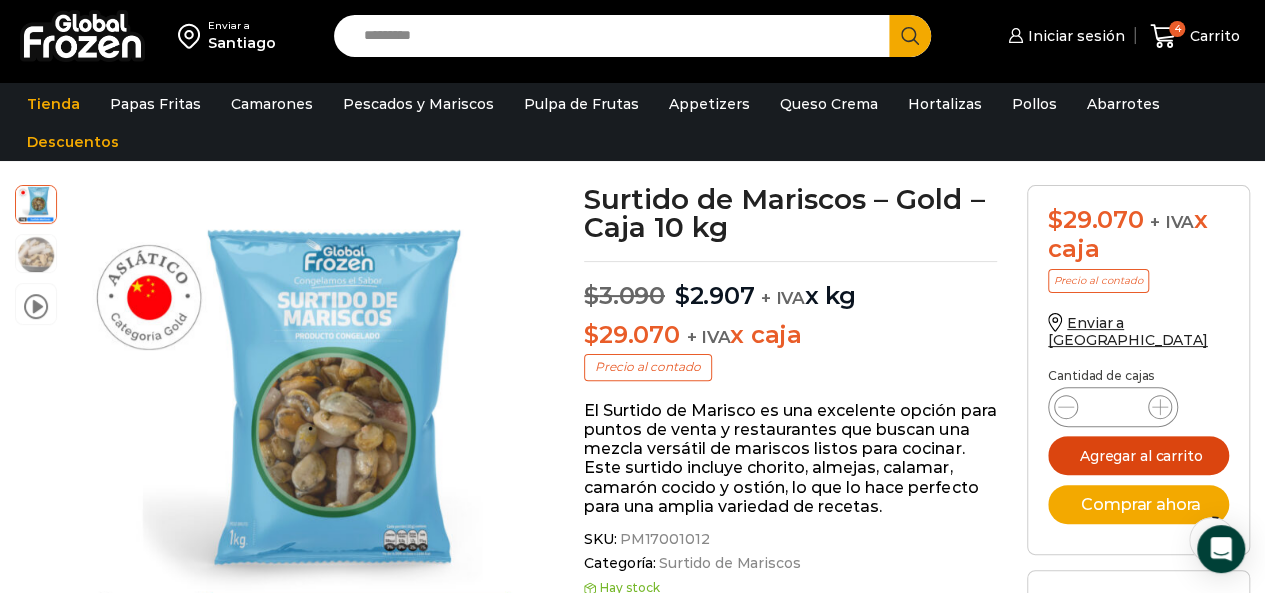 click on "Agregar al carrito" at bounding box center (1138, 455) 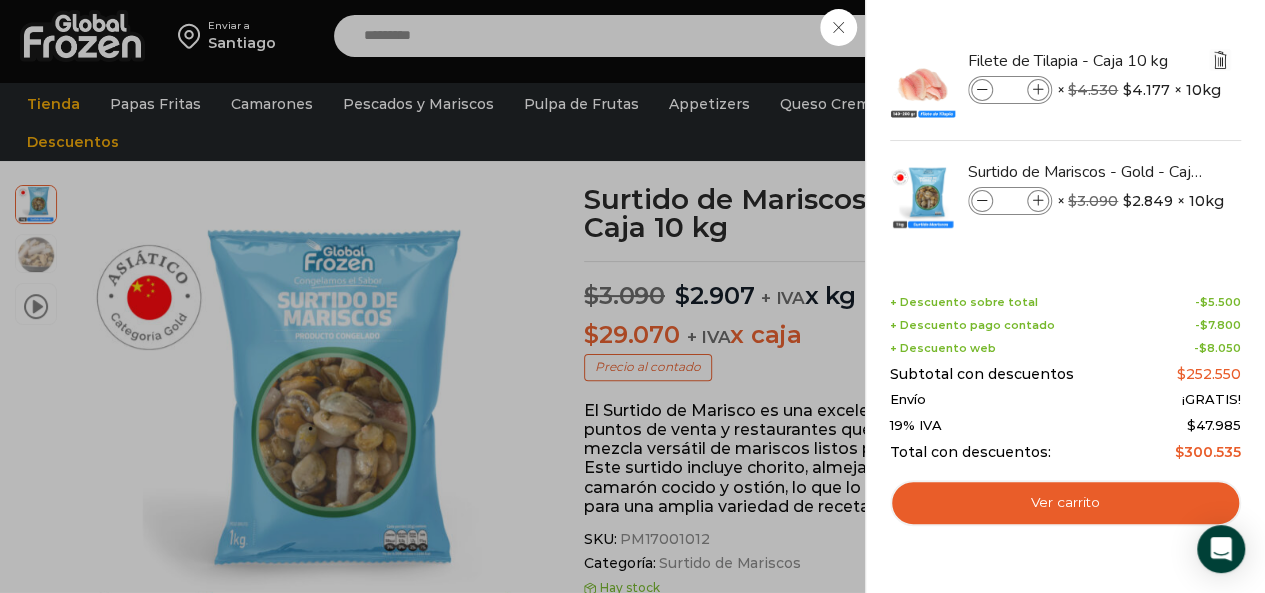 click at bounding box center (1220, 60) 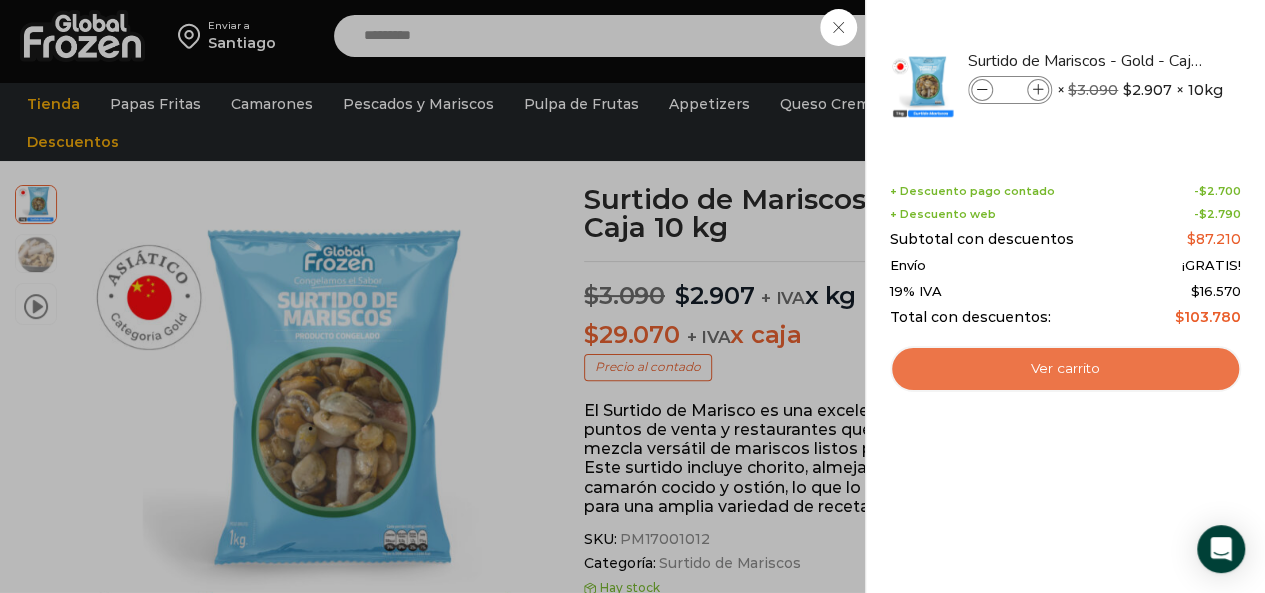 click on "Ver carrito" at bounding box center (1065, 369) 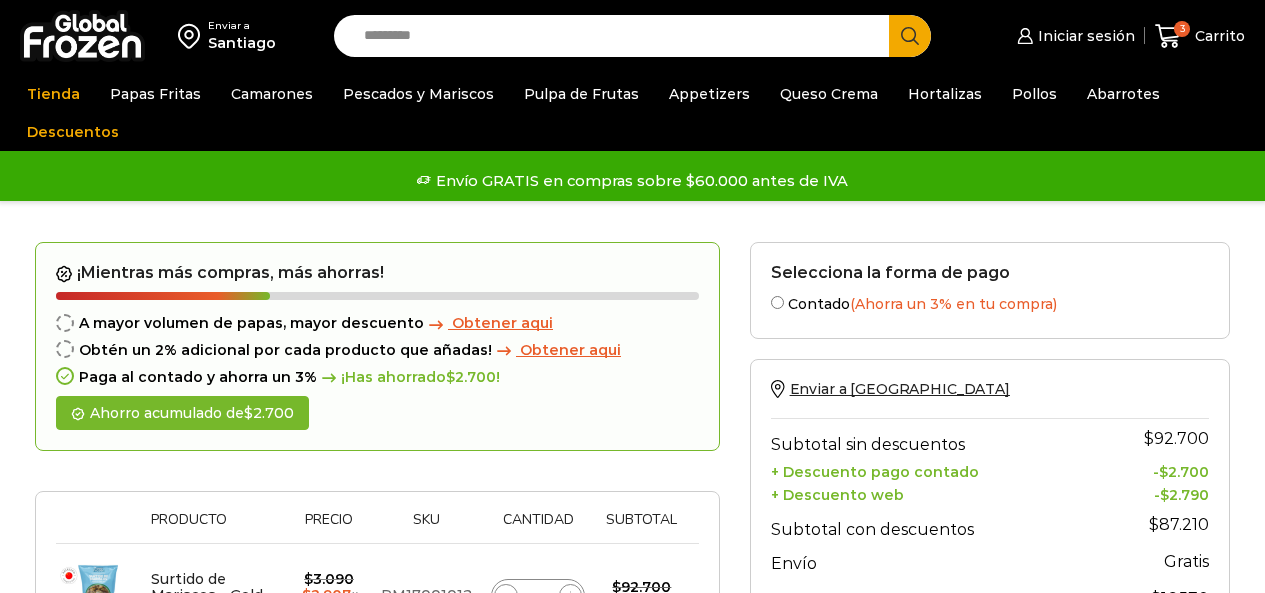 scroll, scrollTop: 0, scrollLeft: 0, axis: both 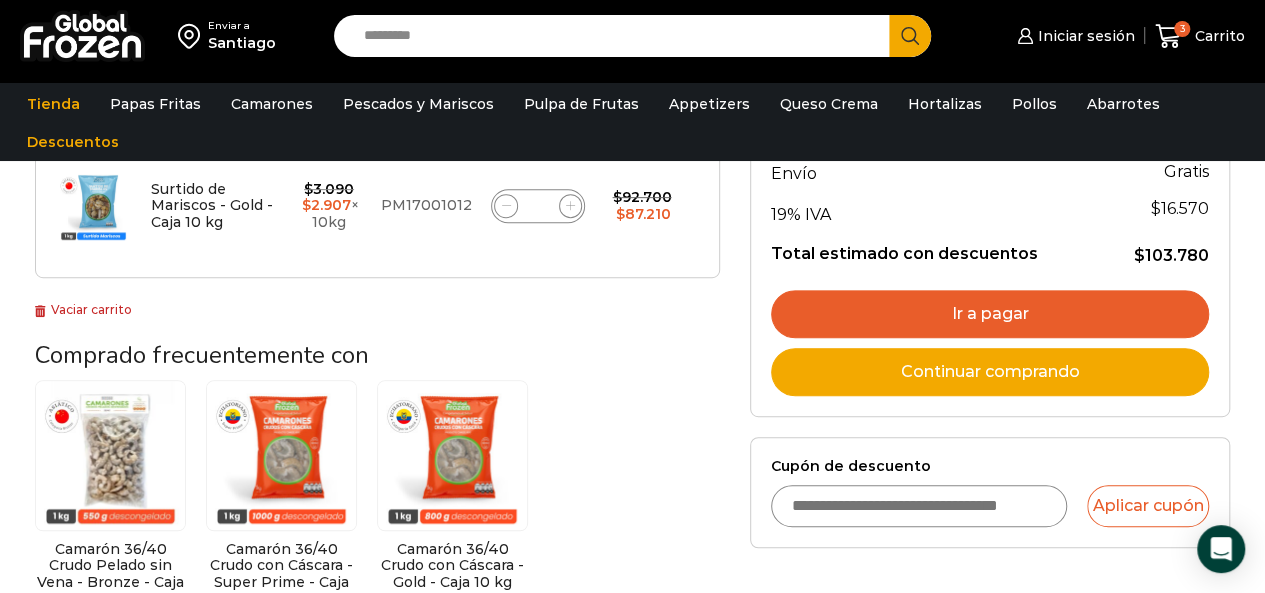 click on "Cupón de descuento" at bounding box center [919, 506] 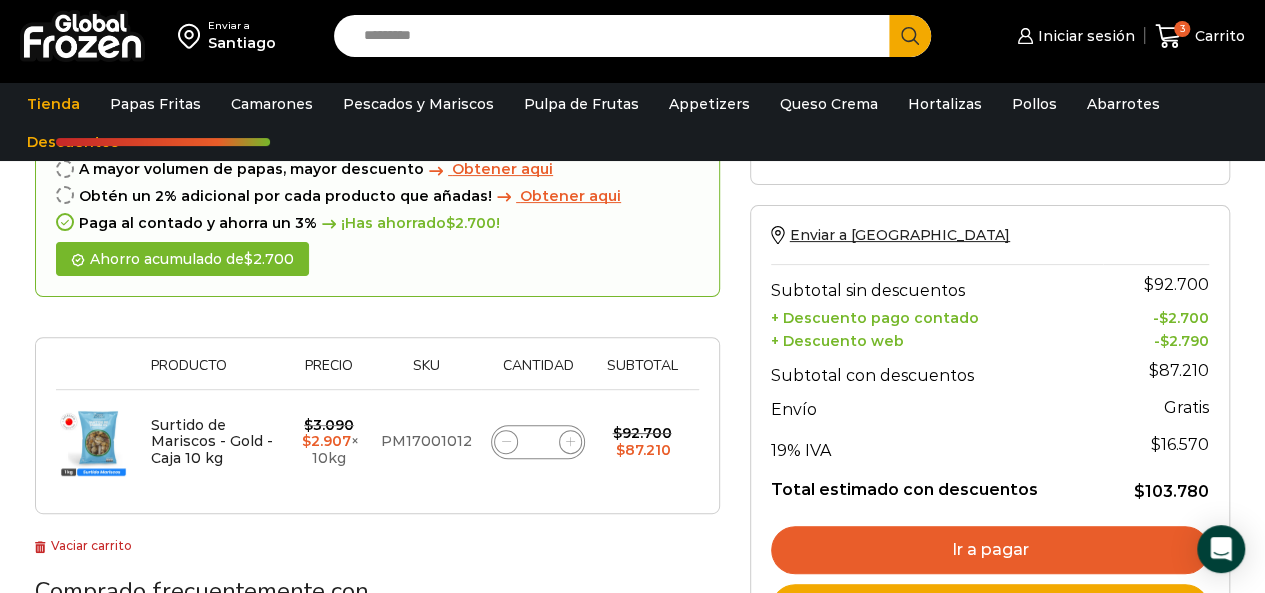 scroll, scrollTop: 0, scrollLeft: 0, axis: both 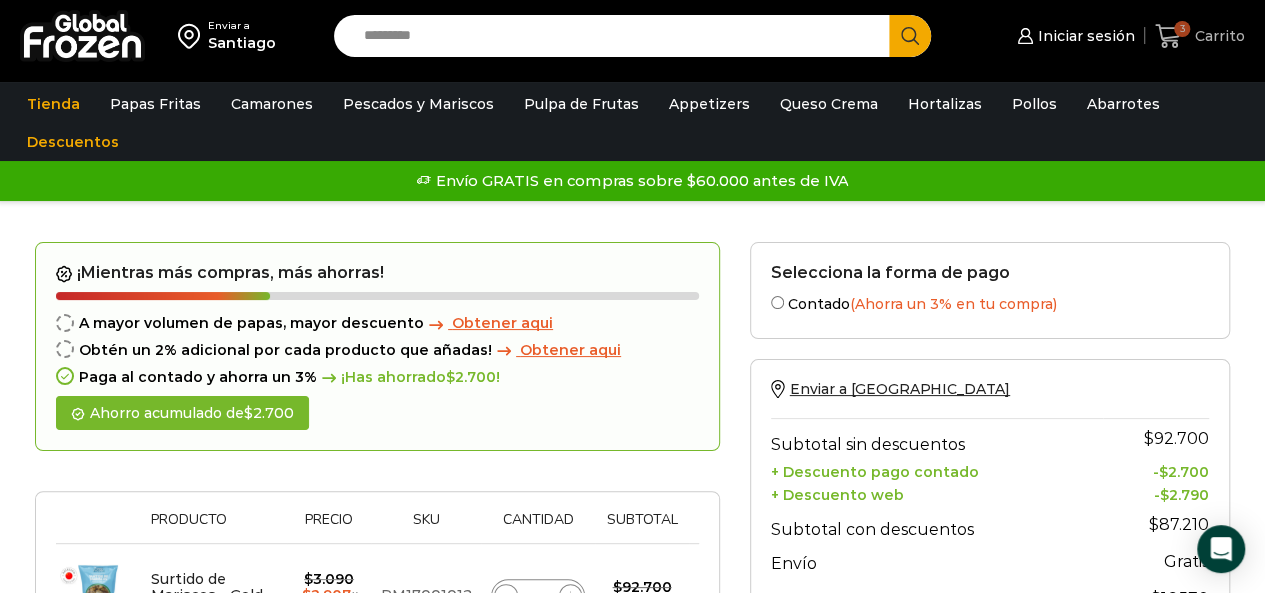 click on "3" at bounding box center [1182, 29] 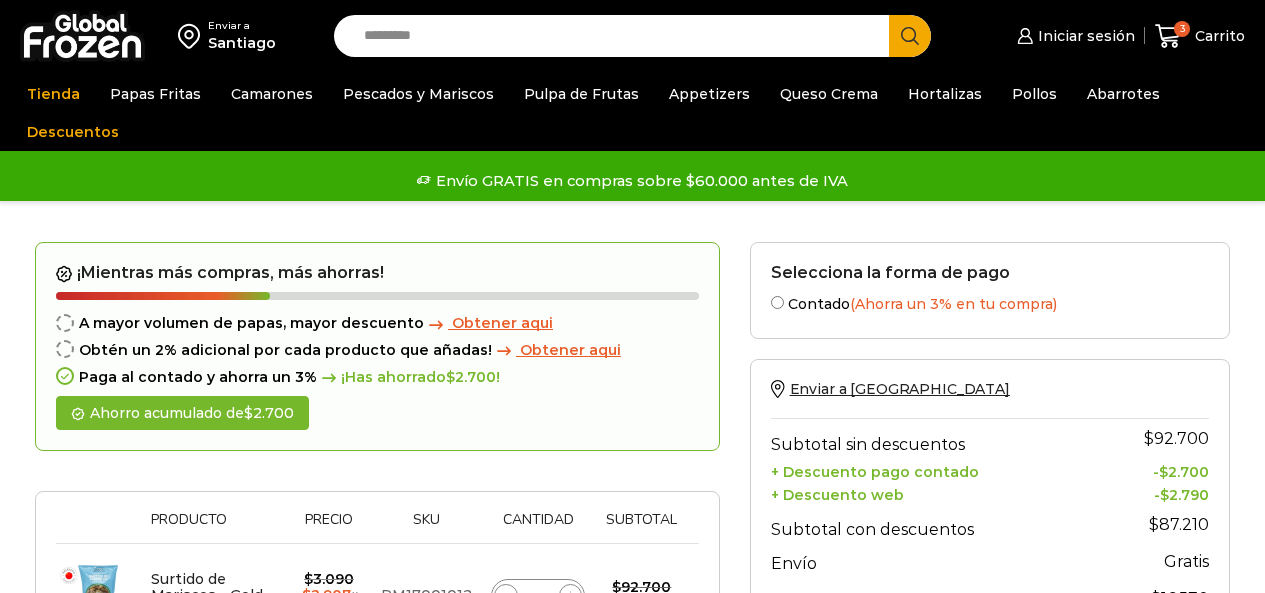 scroll, scrollTop: 0, scrollLeft: 0, axis: both 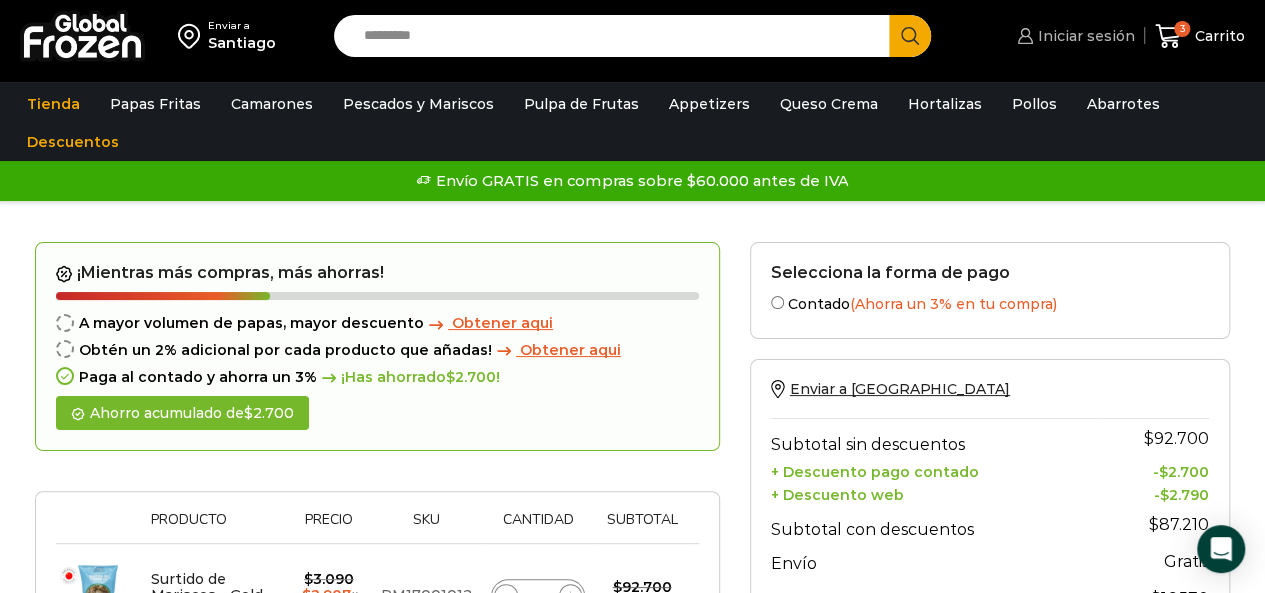 click on "Iniciar sesión" at bounding box center (1084, 36) 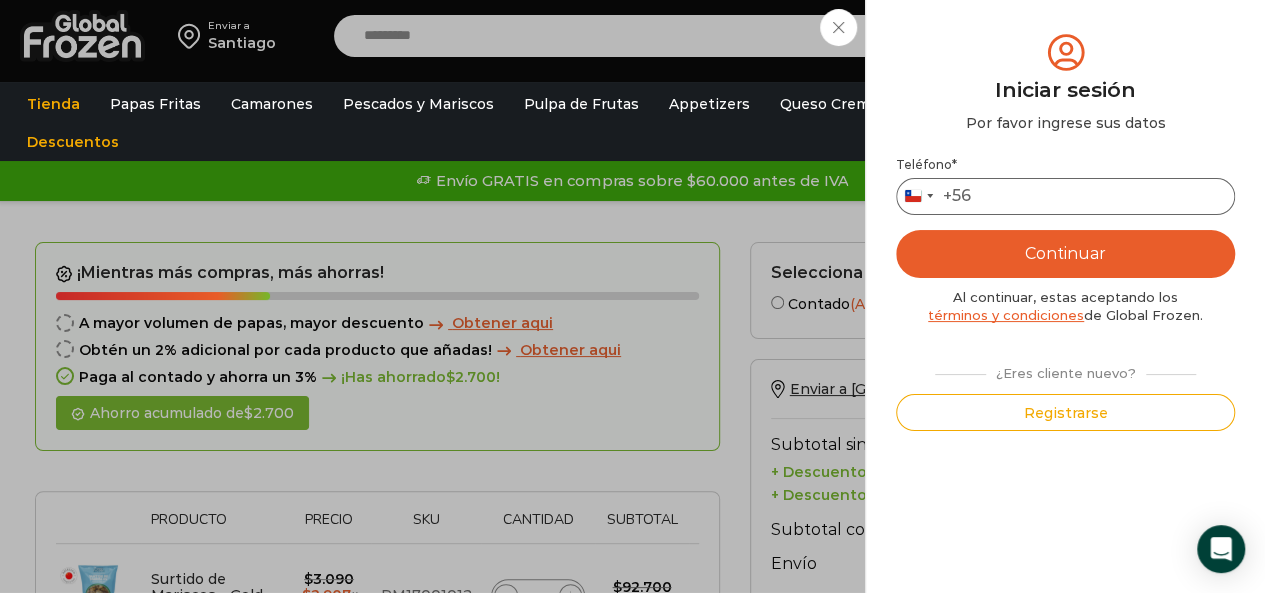 click on "Teléfono
*" at bounding box center (1065, 196) 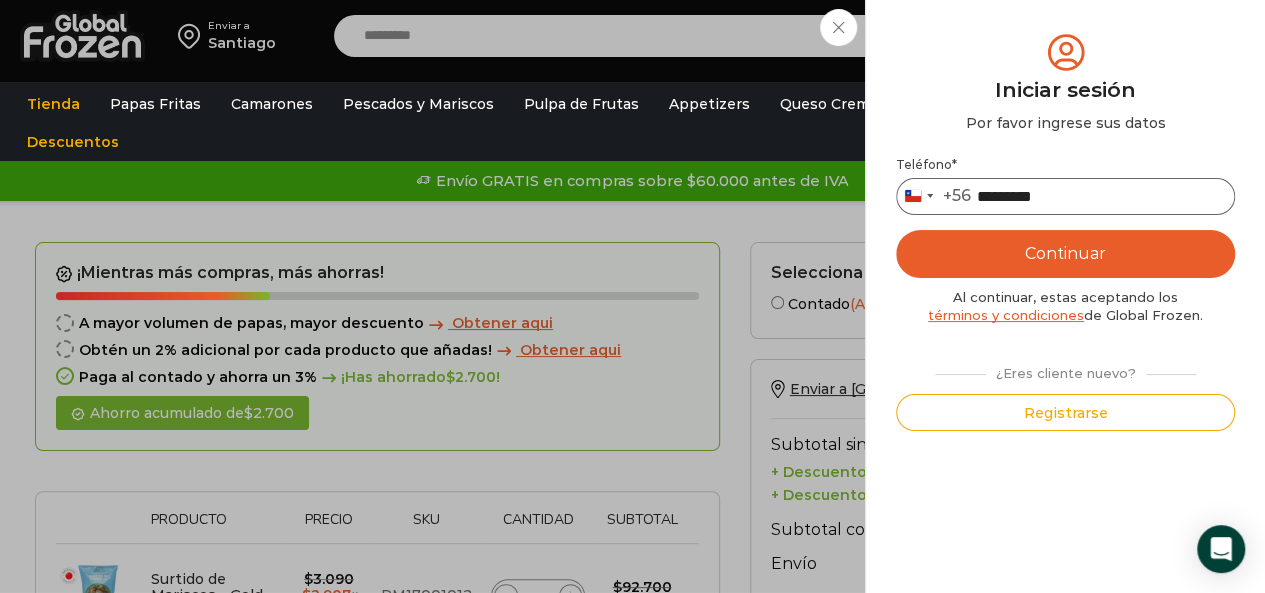 type on "*********" 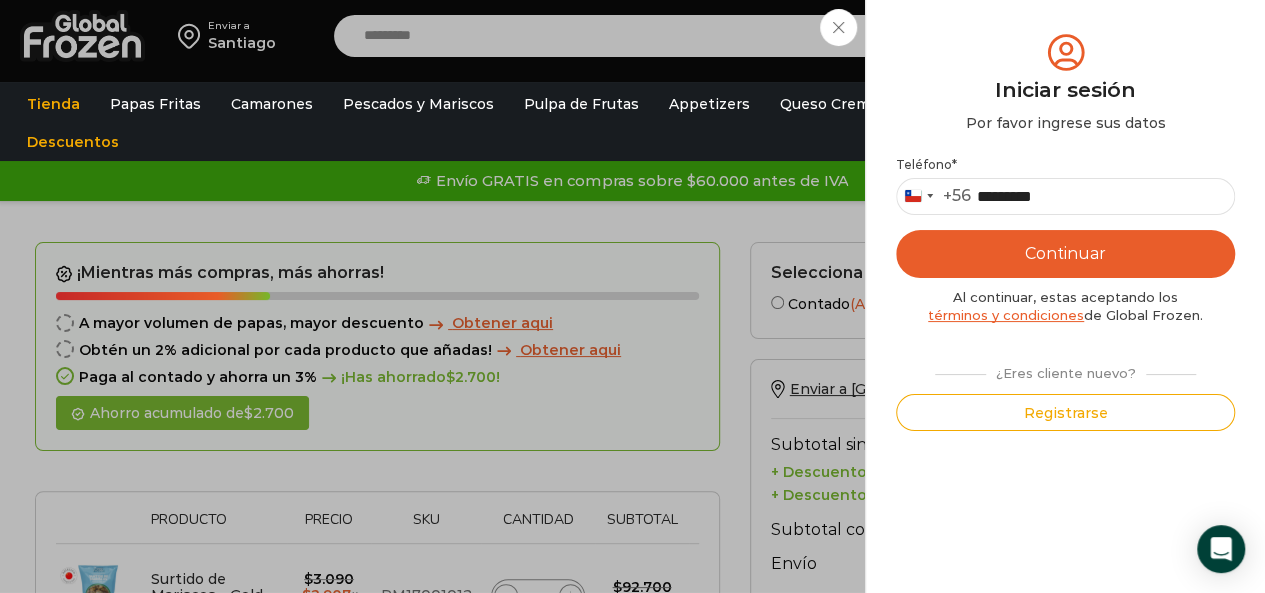click on "Continuar" at bounding box center (1065, 254) 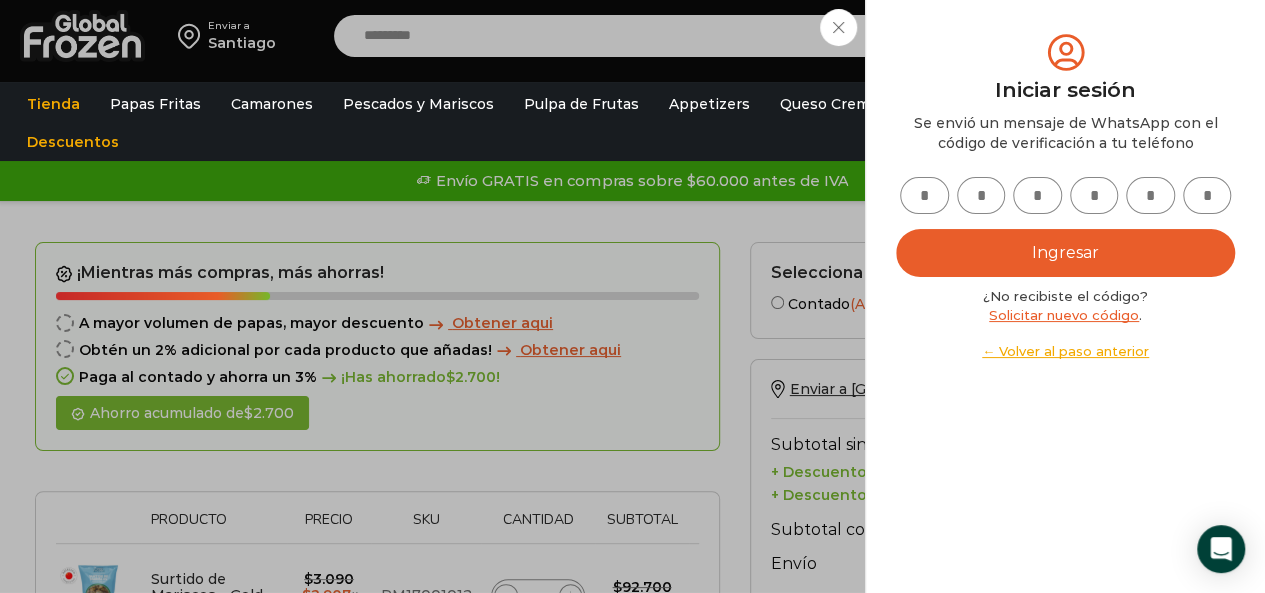click at bounding box center [924, 195] 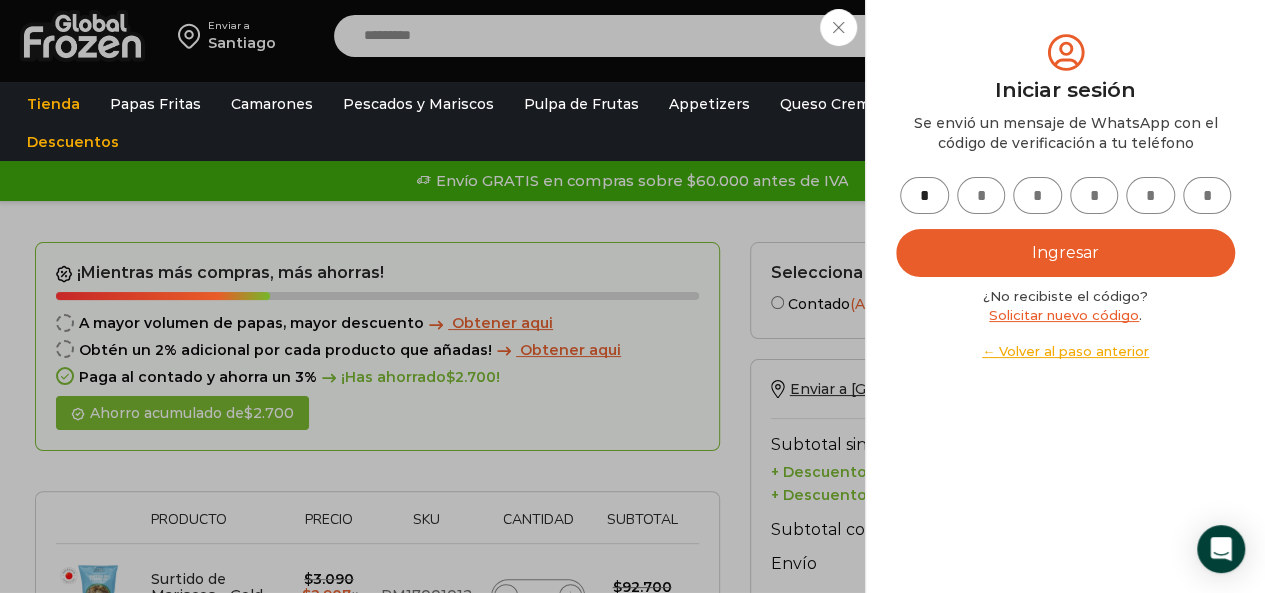 type on "*" 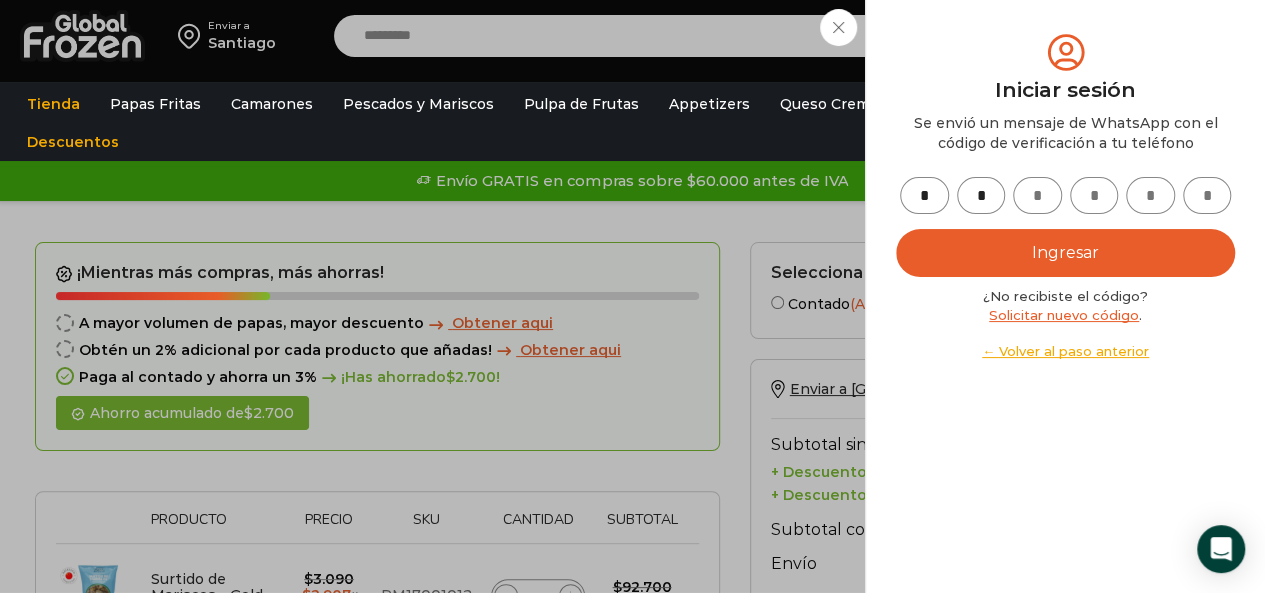 type on "*" 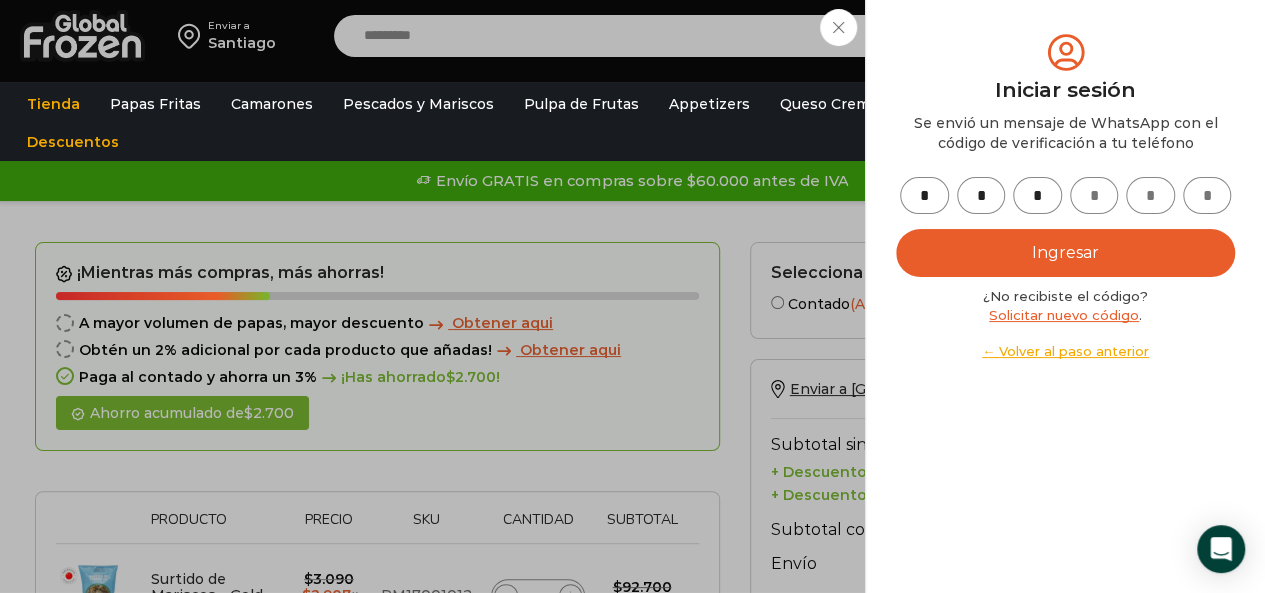 type on "*" 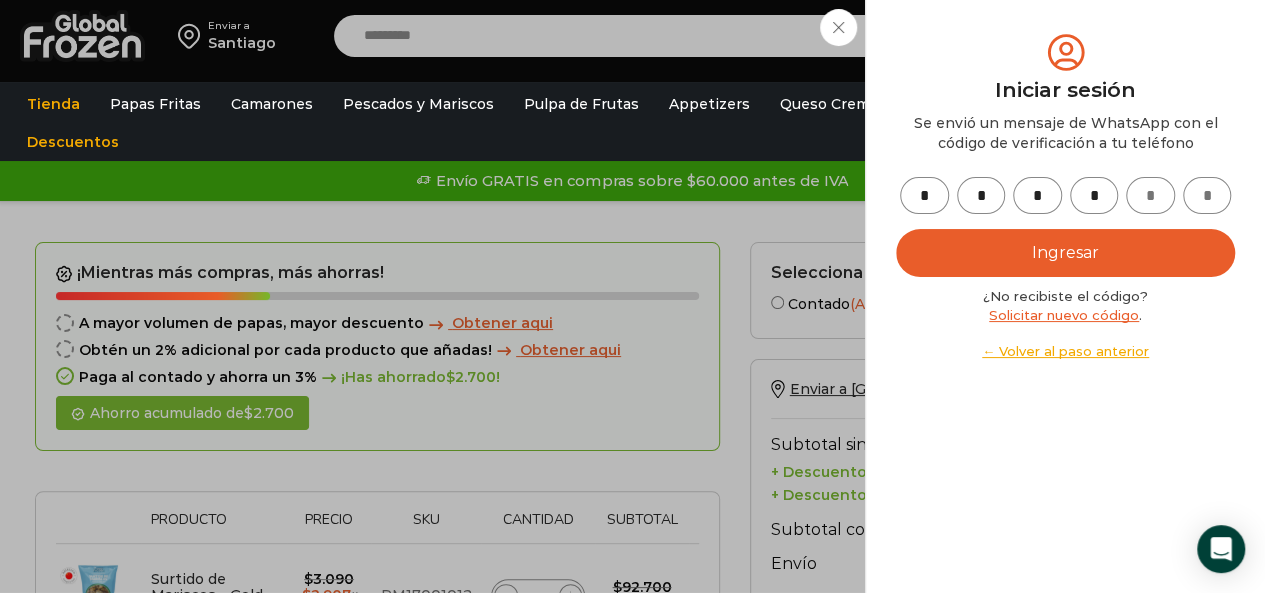 type on "*" 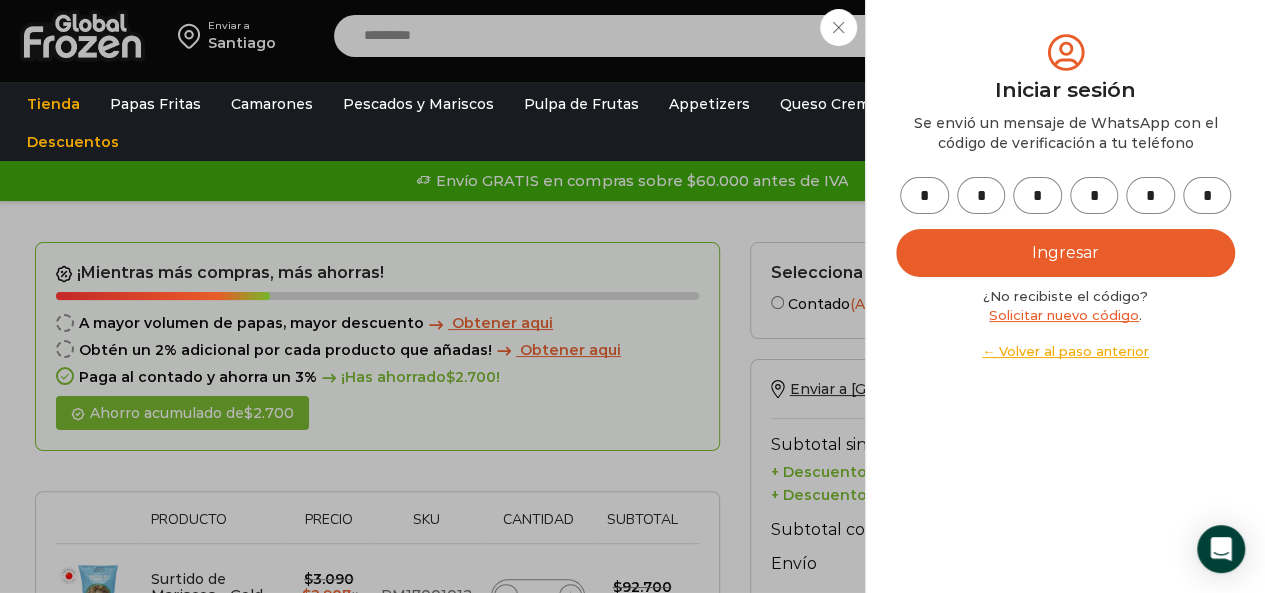 type on "*" 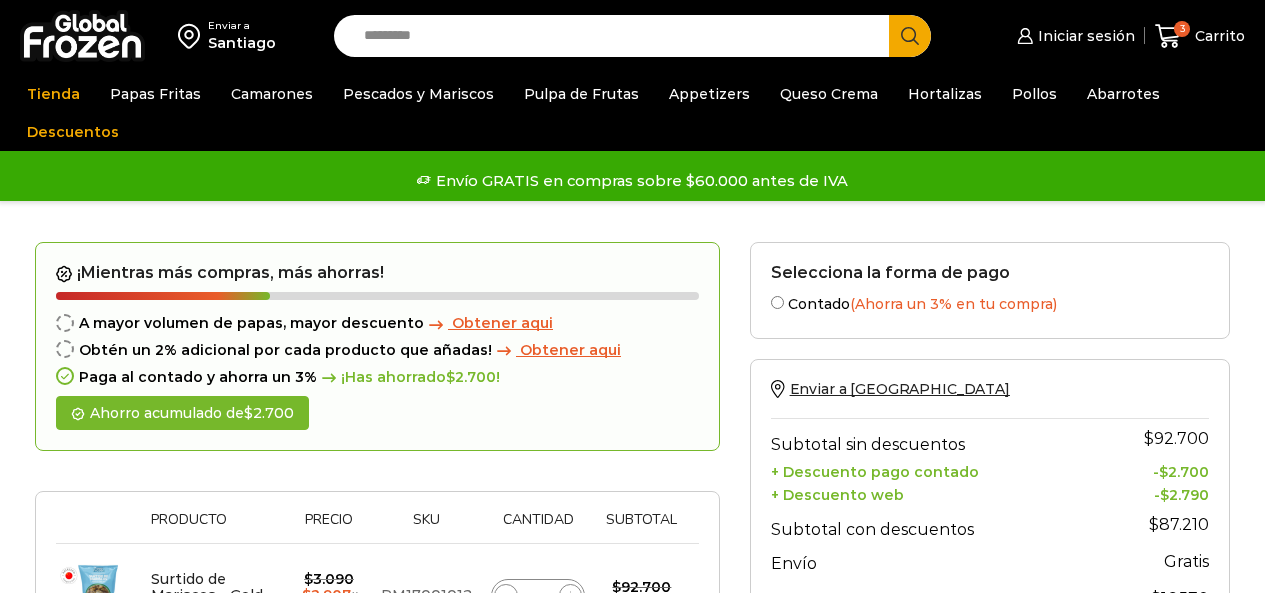 scroll, scrollTop: 0, scrollLeft: 0, axis: both 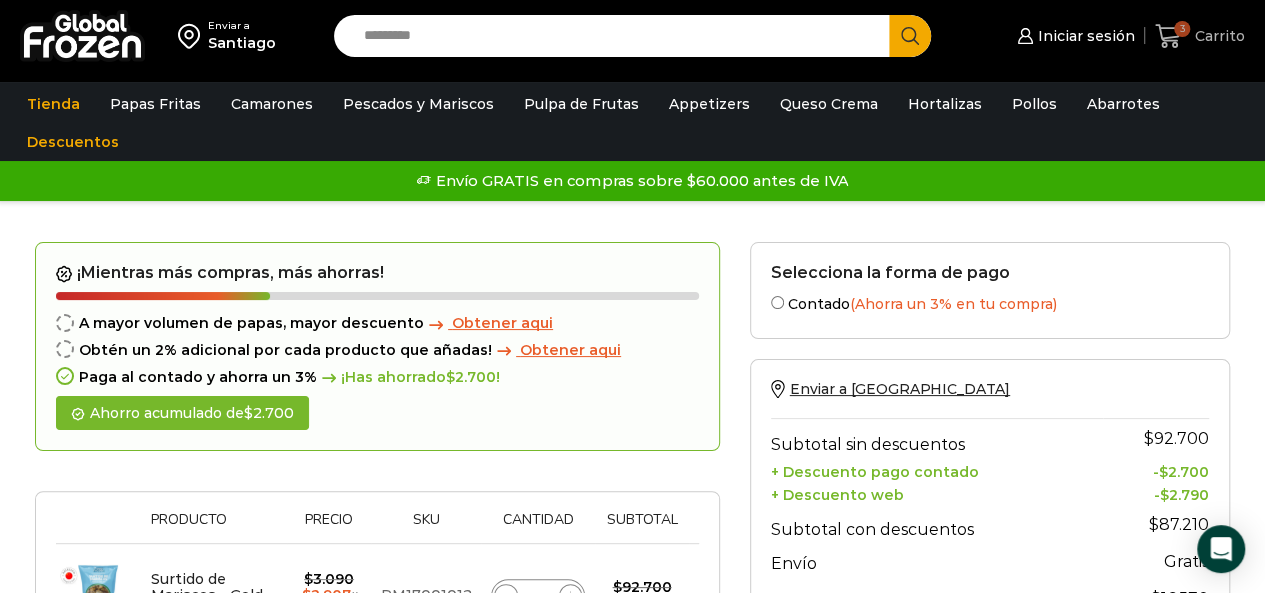 click on "Carrito" at bounding box center [1217, 36] 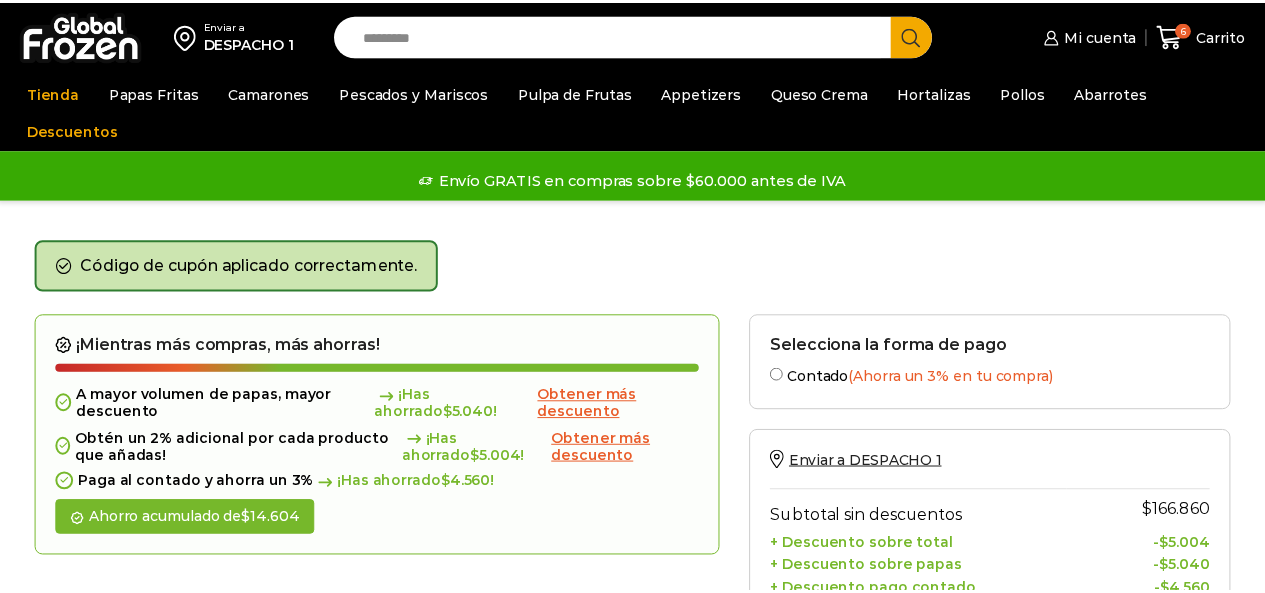 scroll, scrollTop: 0, scrollLeft: 0, axis: both 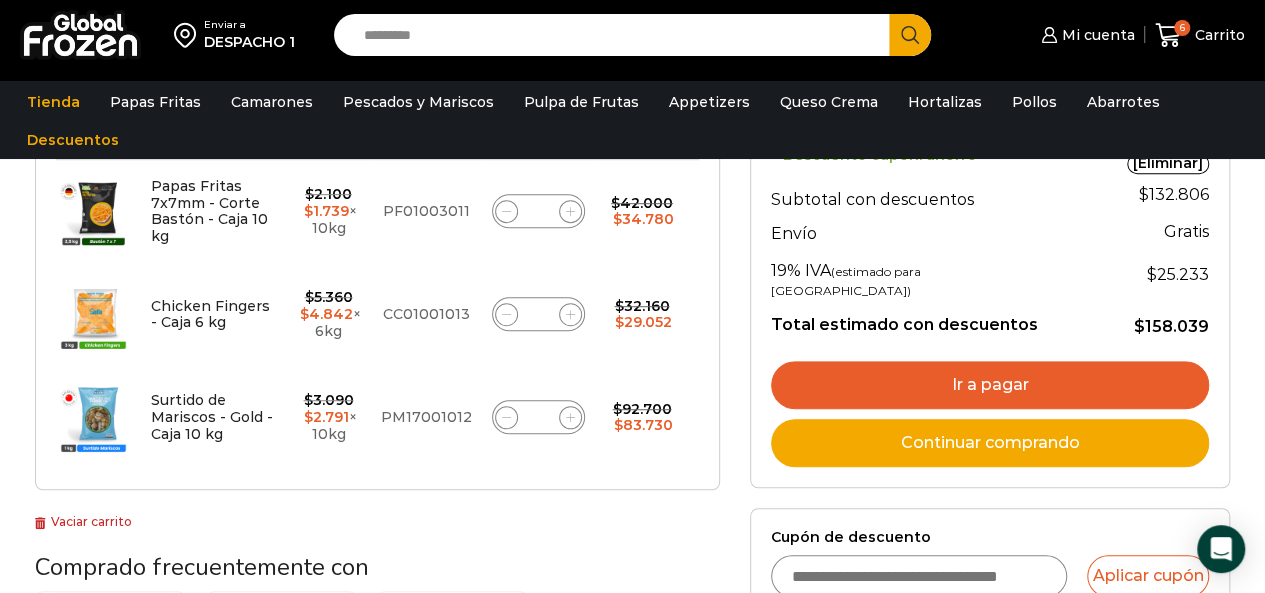 click 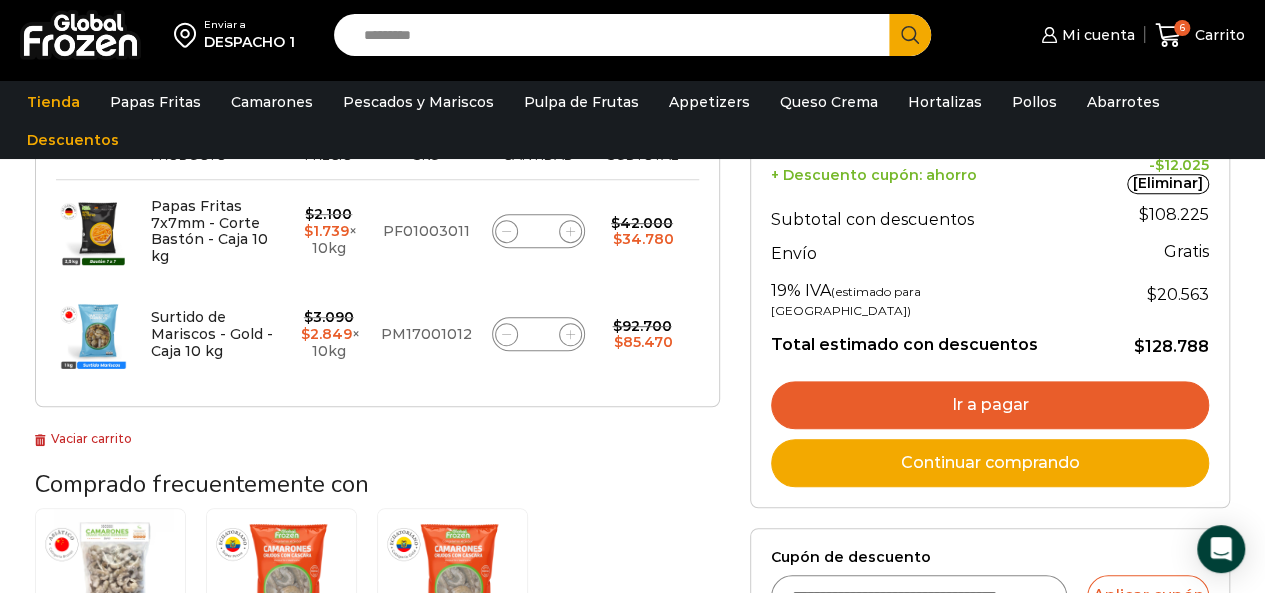 scroll, scrollTop: 449, scrollLeft: 0, axis: vertical 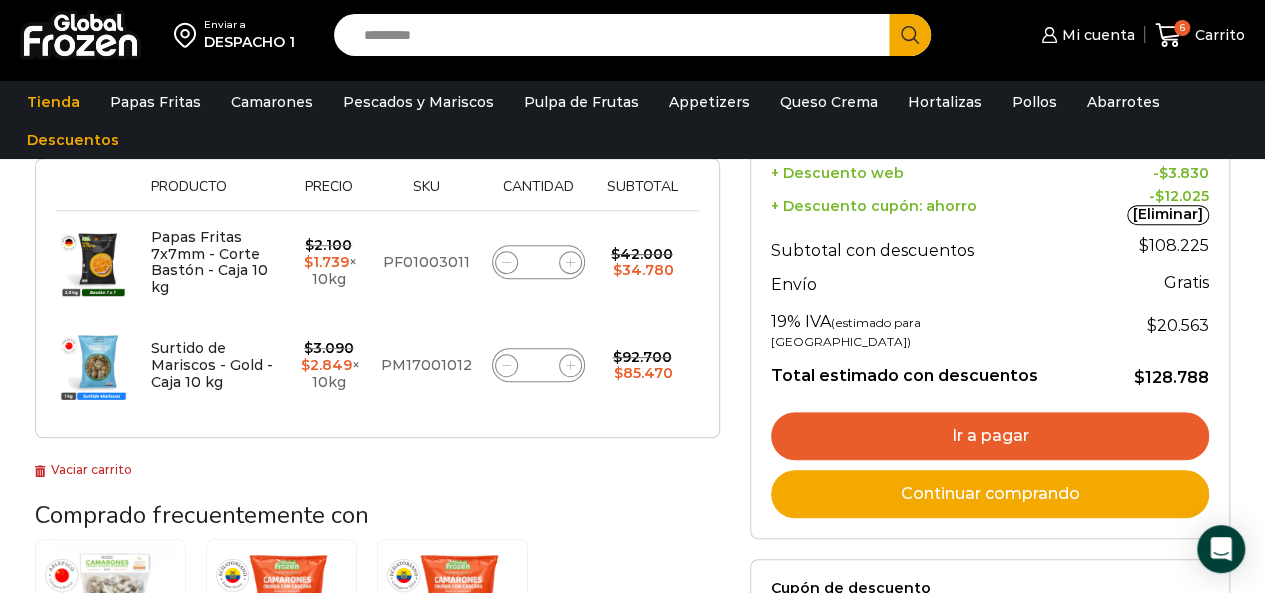 click 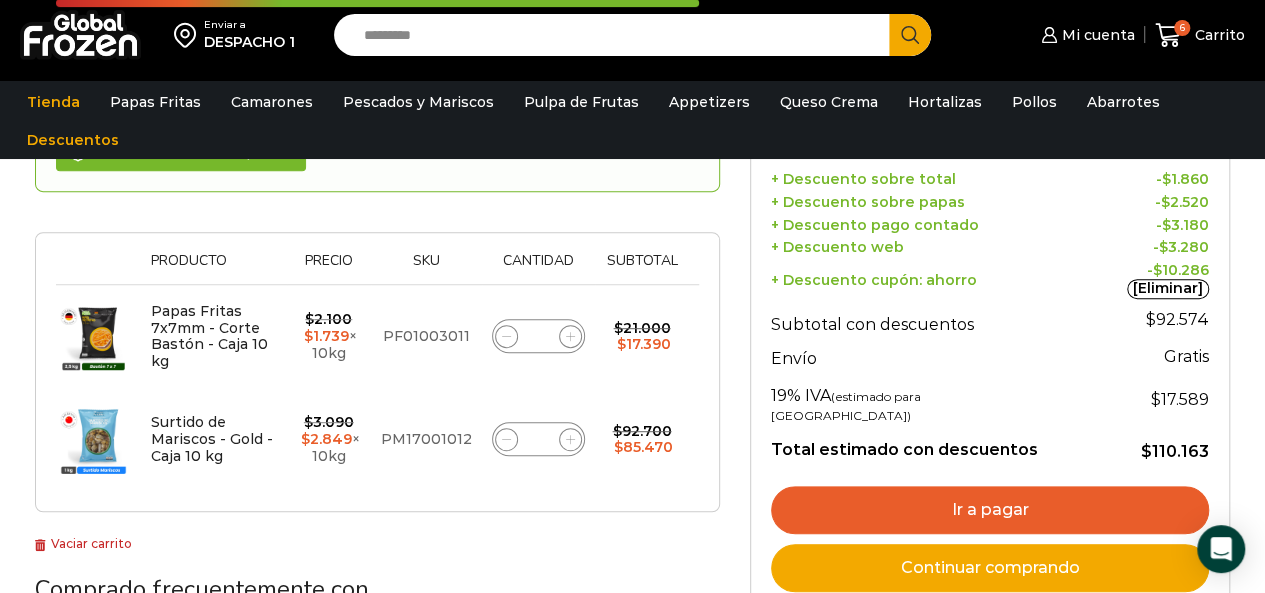 scroll, scrollTop: 349, scrollLeft: 0, axis: vertical 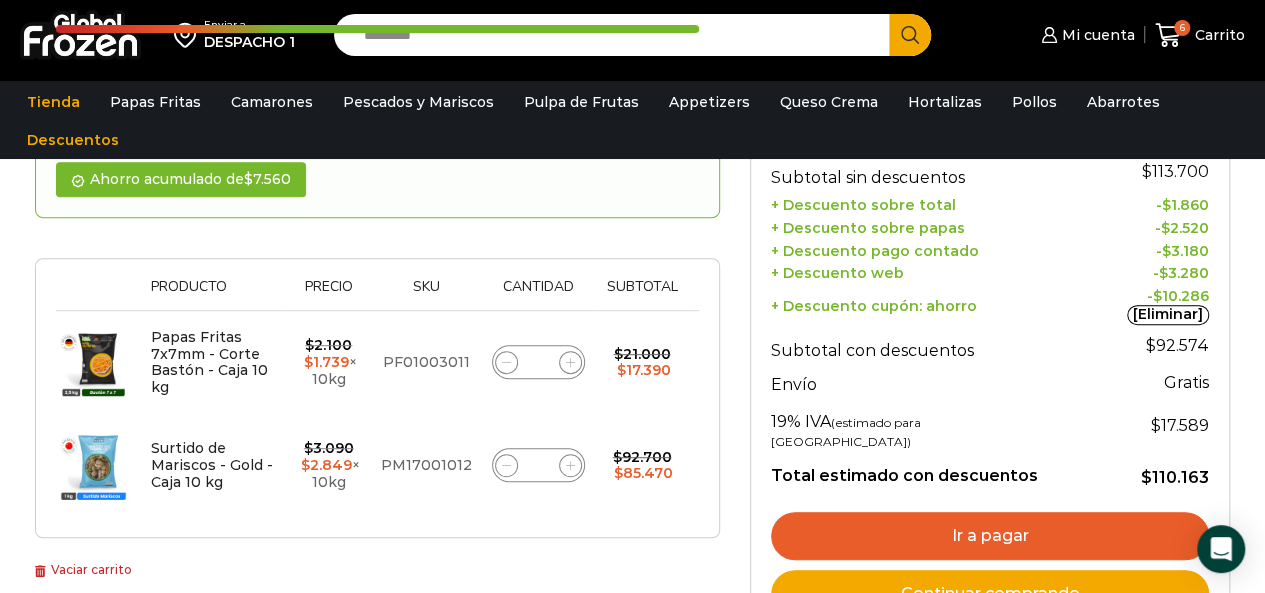 click 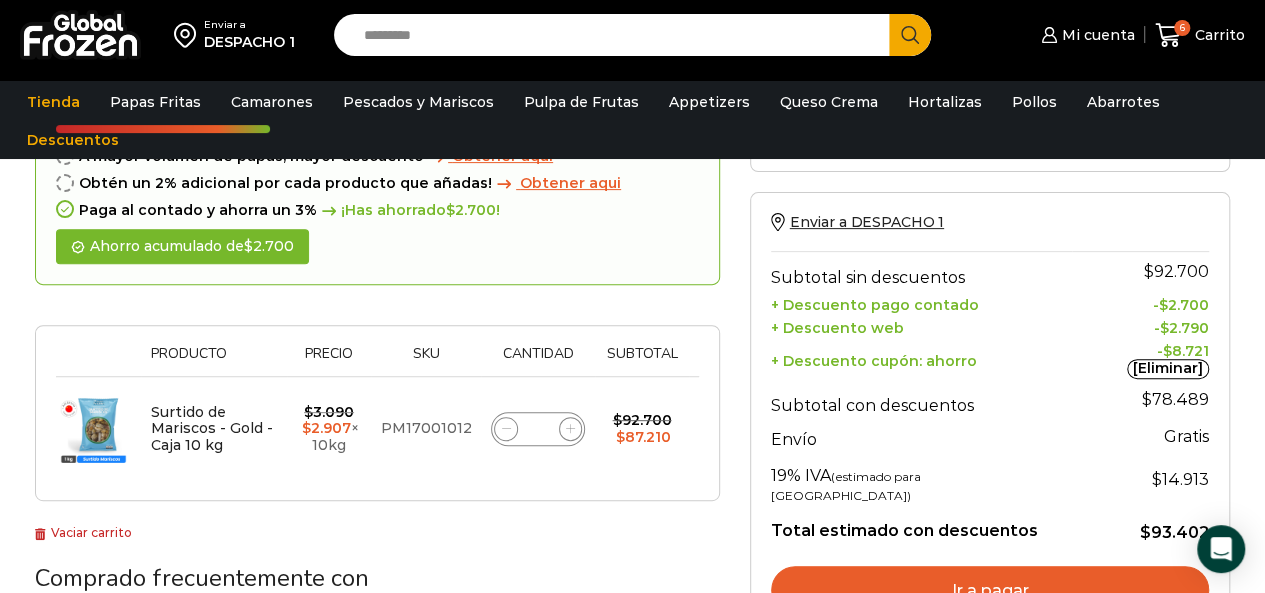 scroll, scrollTop: 349, scrollLeft: 0, axis: vertical 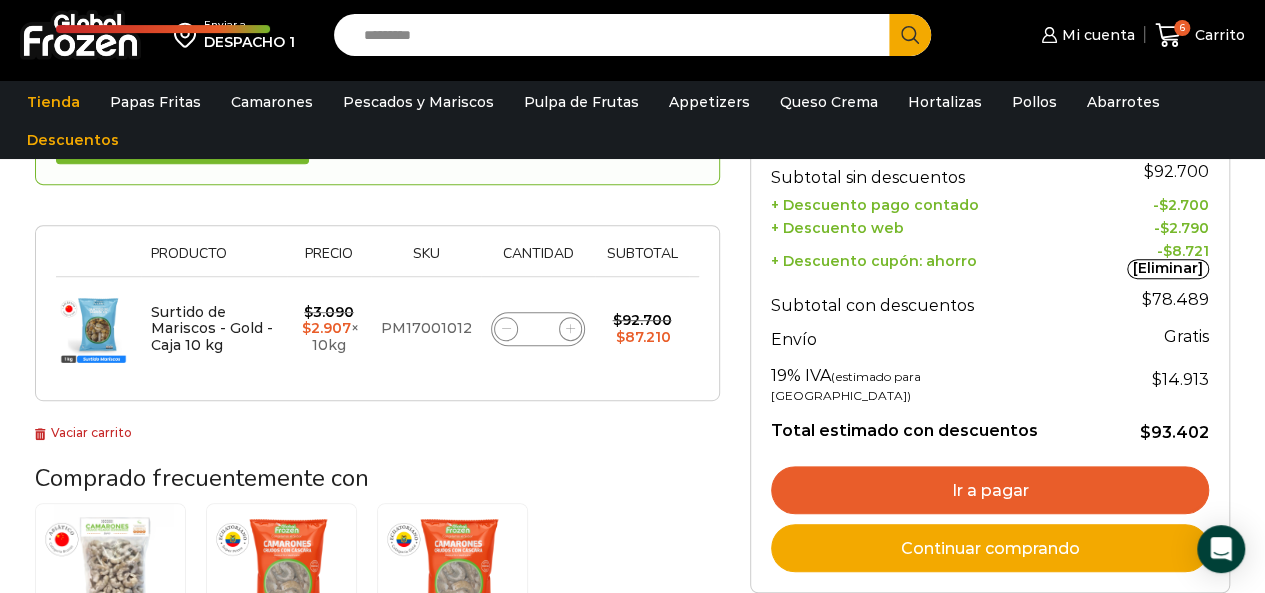 click on "Ir a pagar" at bounding box center [990, 490] 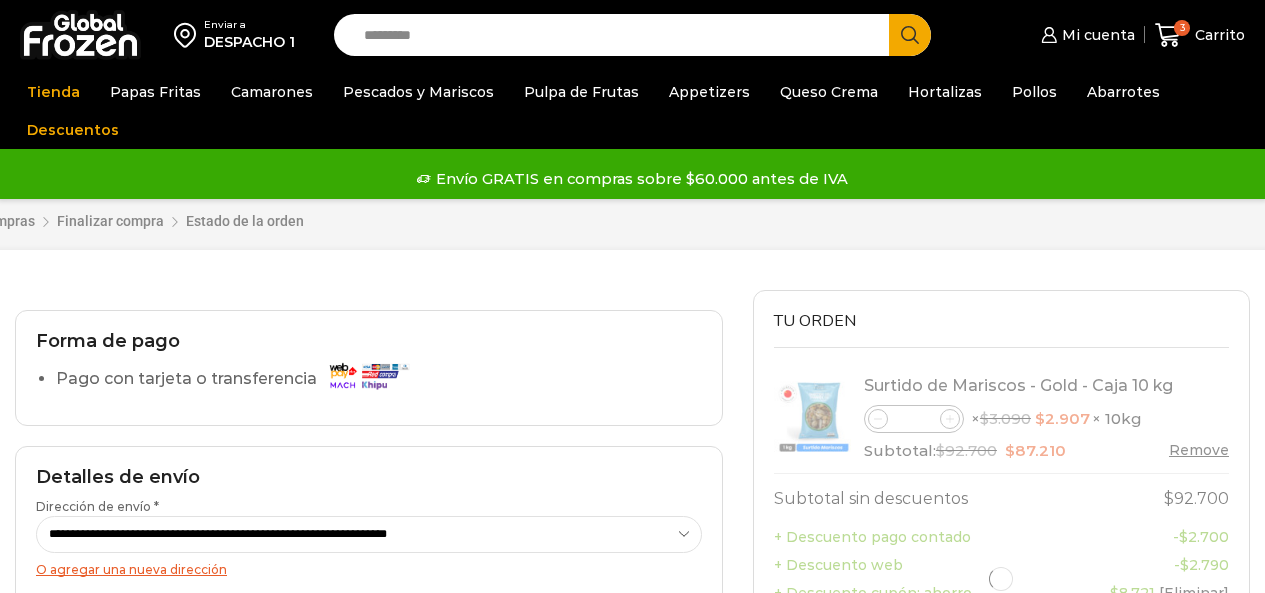 scroll, scrollTop: 0, scrollLeft: 0, axis: both 